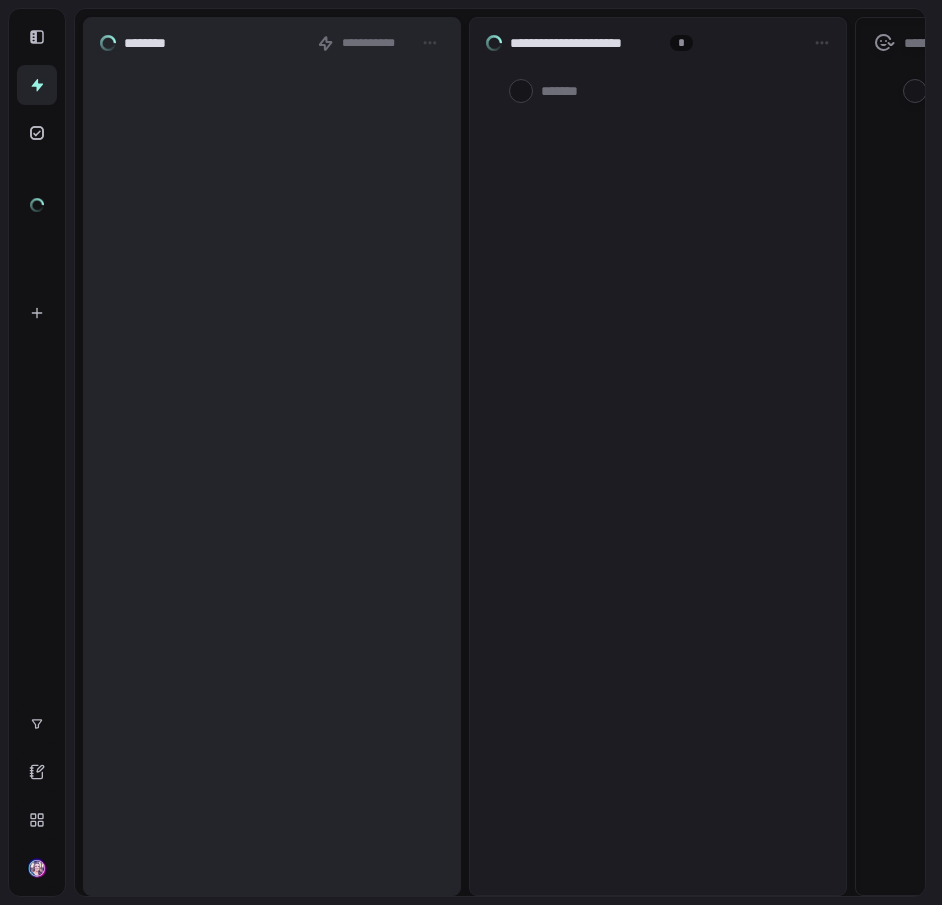 scroll, scrollTop: 0, scrollLeft: 0, axis: both 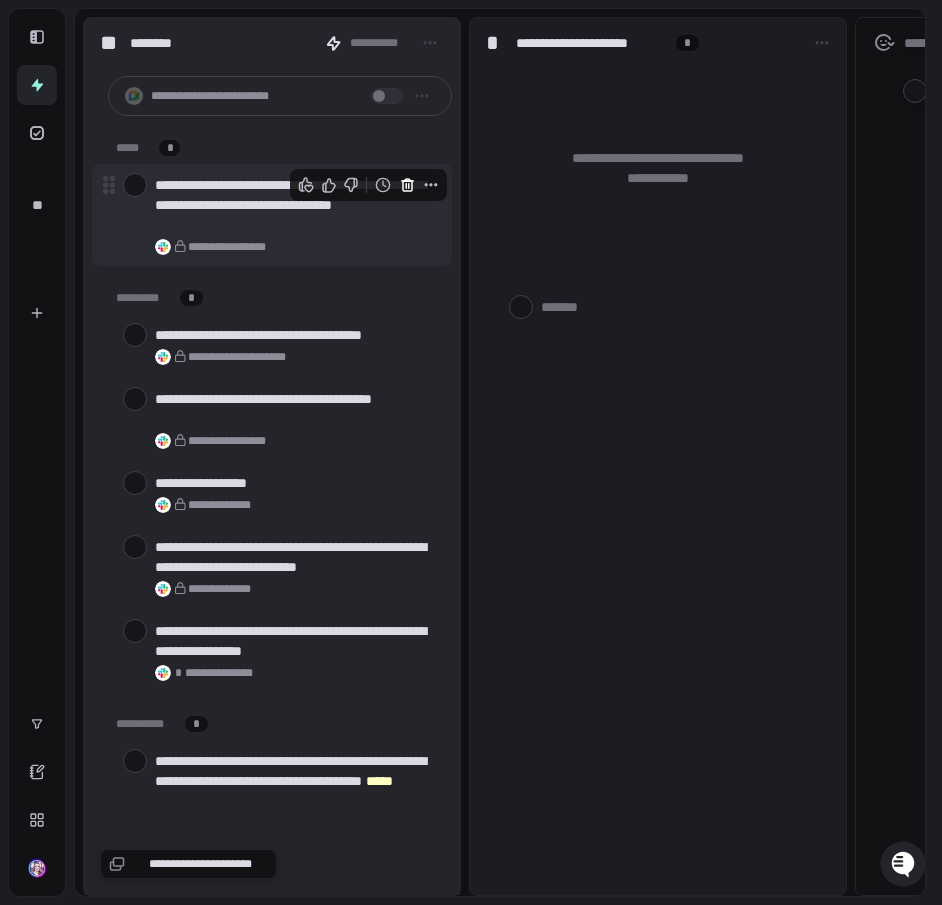 click 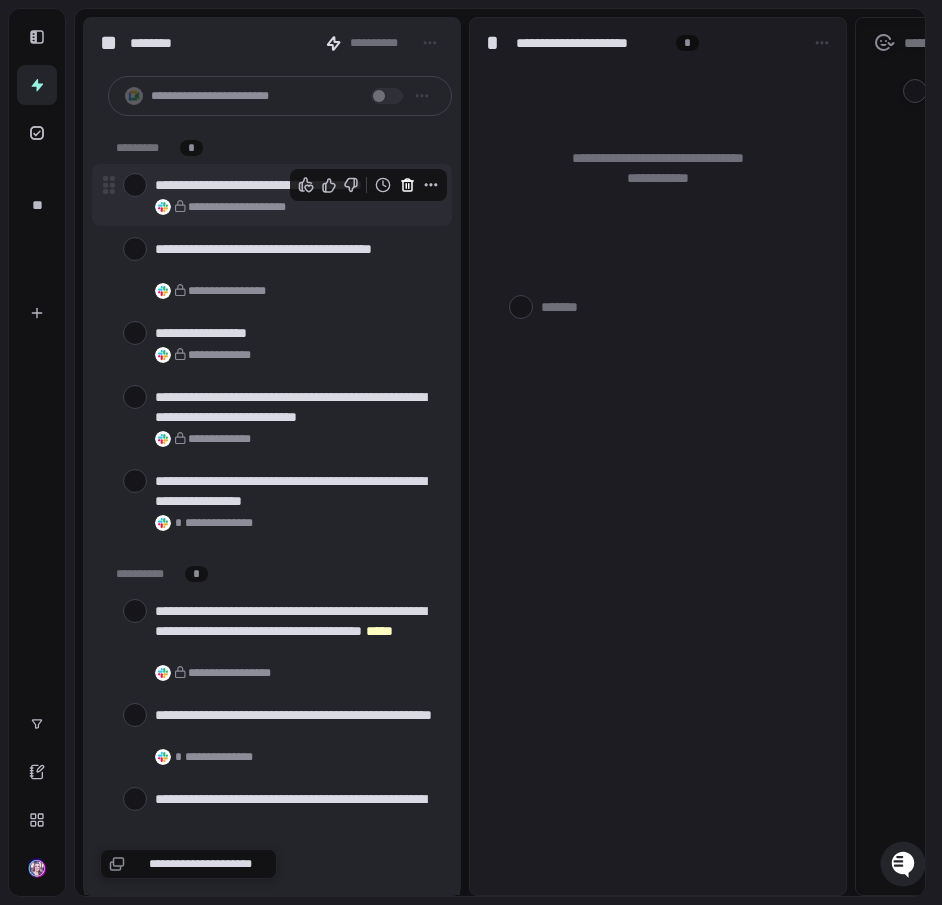 click 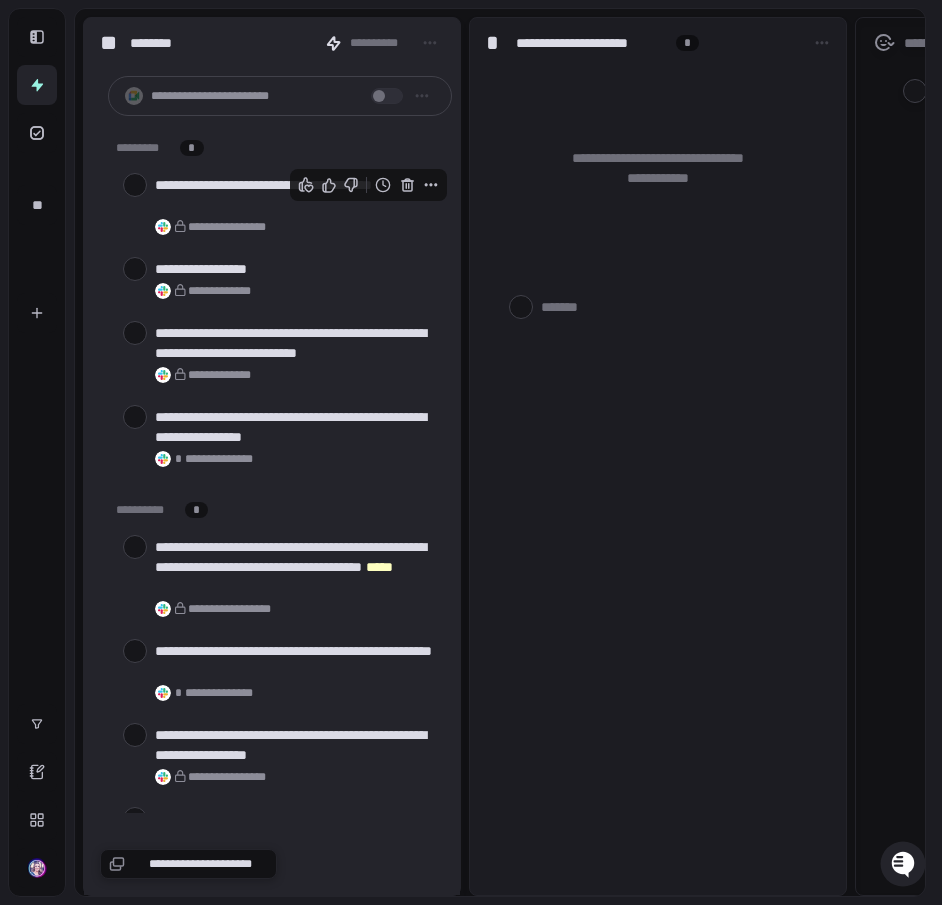 click 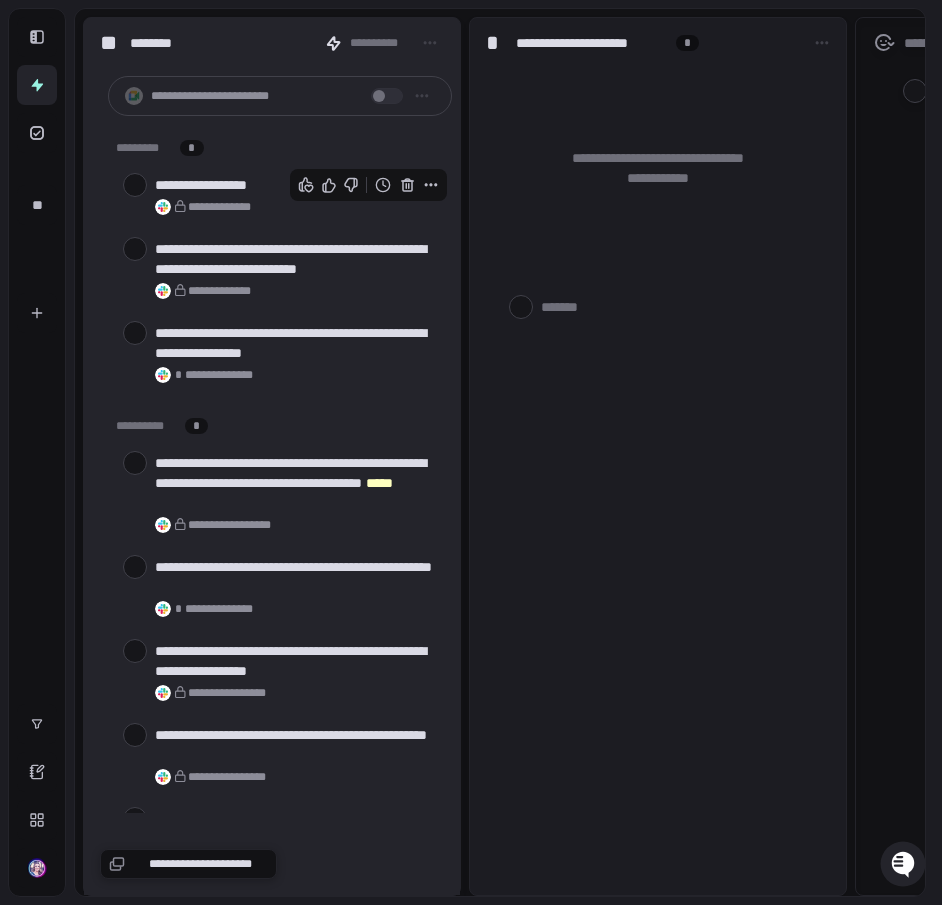click 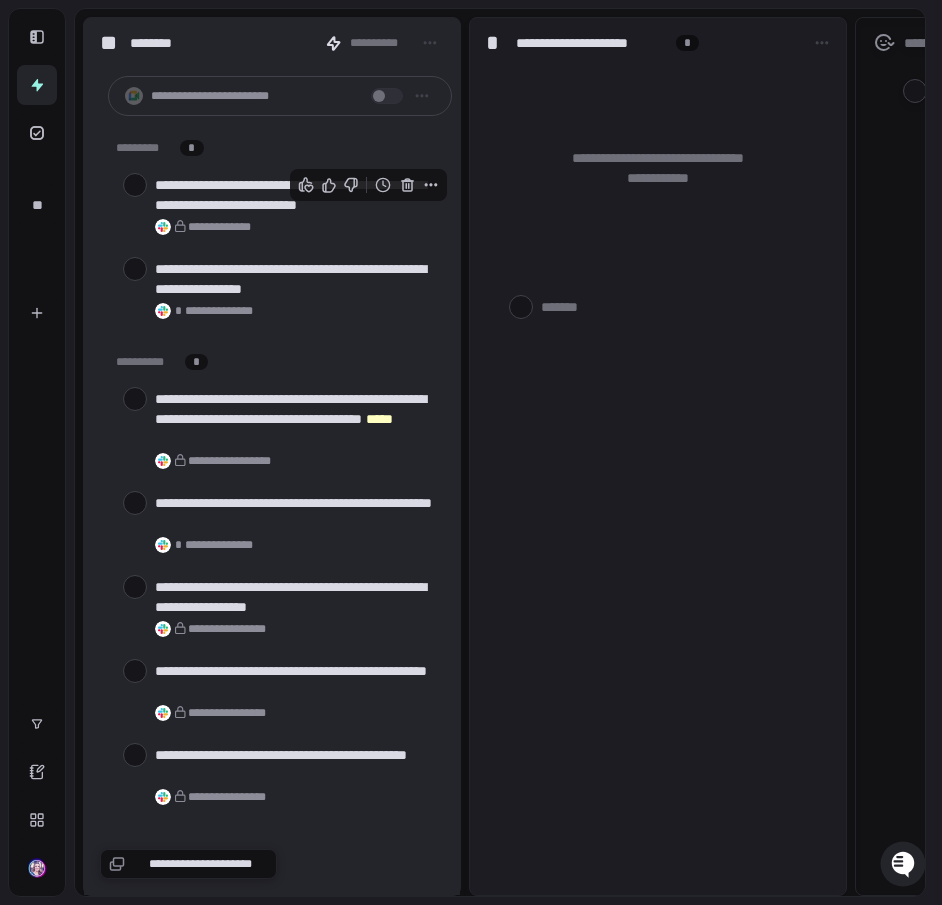 click 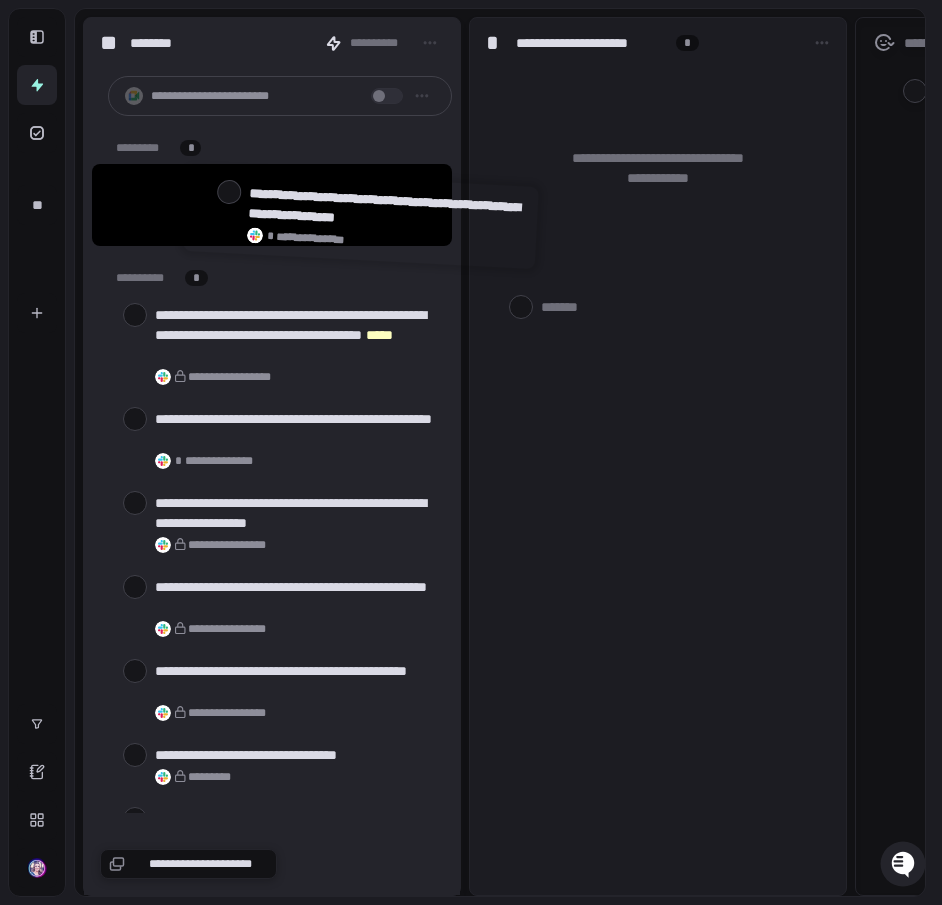 drag, startPoint x: 156, startPoint y: 184, endPoint x: 224, endPoint y: 195, distance: 68.88396 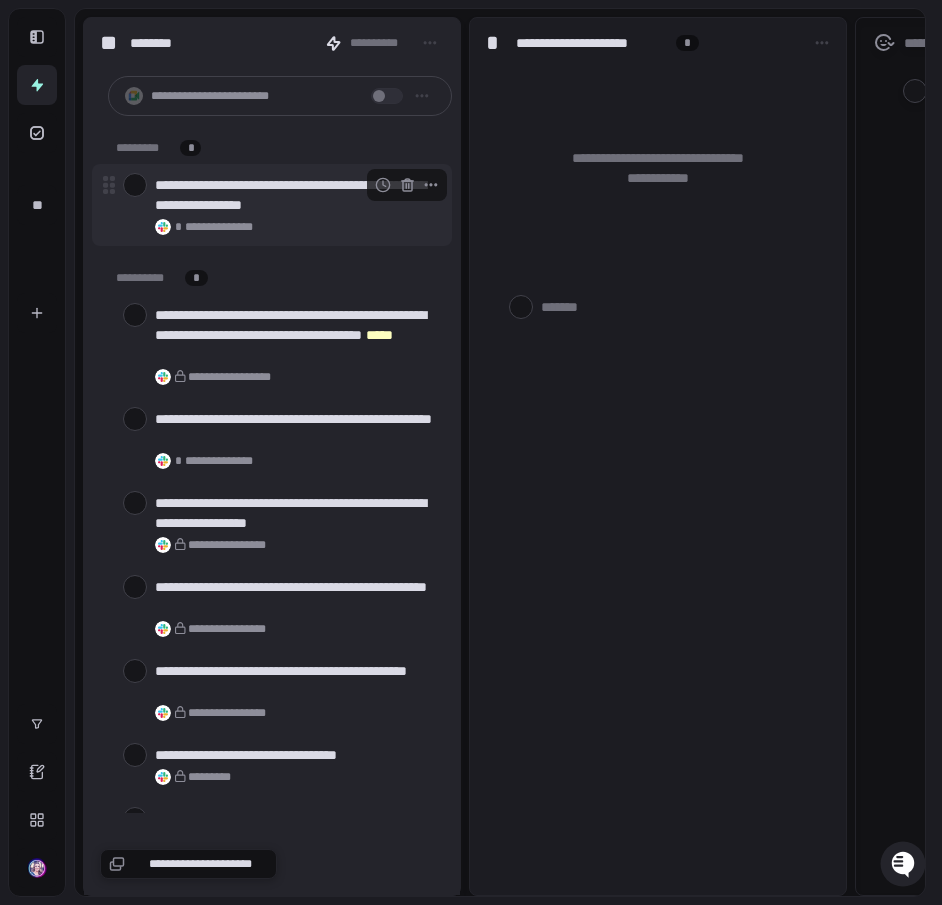 click on "**********" at bounding box center (295, 195) 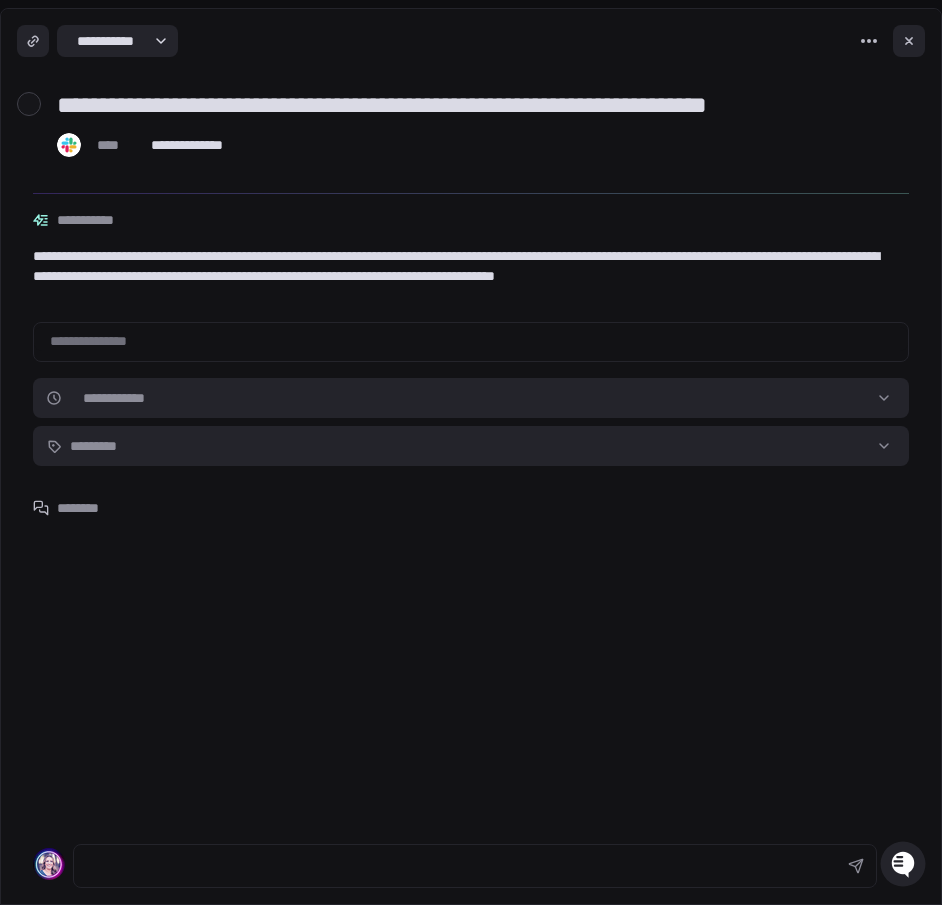 click on "**********" at bounding box center (479, 105) 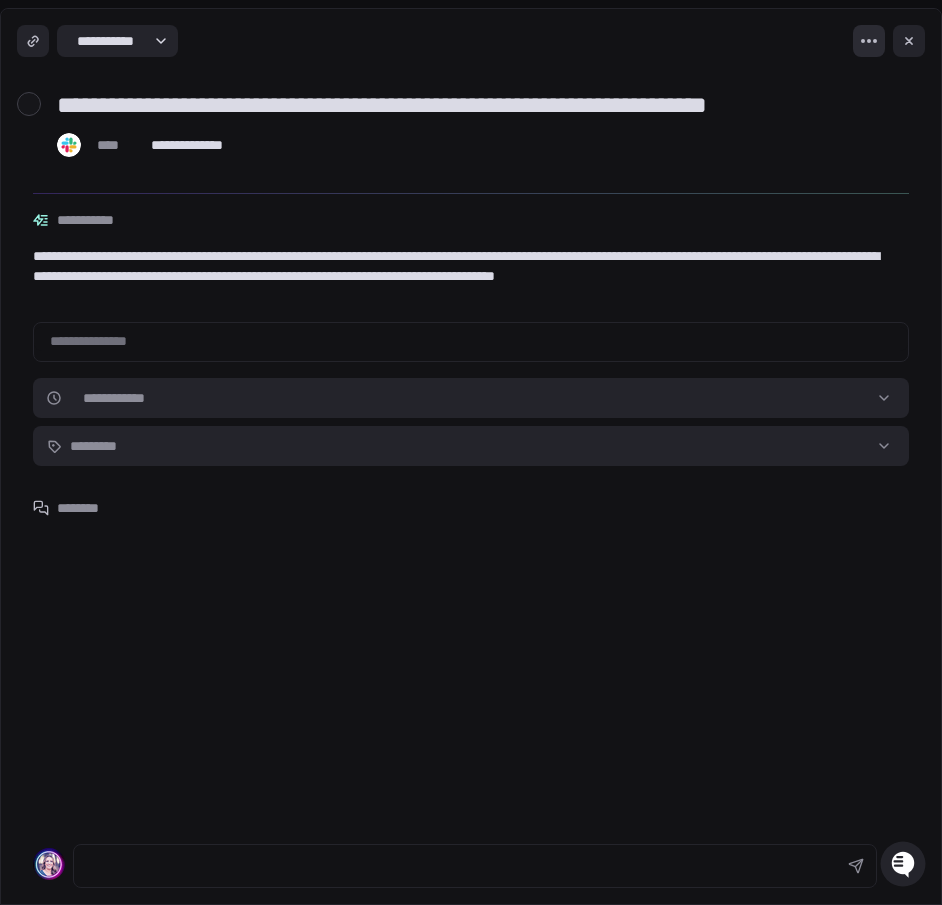 click on "**********" at bounding box center [471, 452] 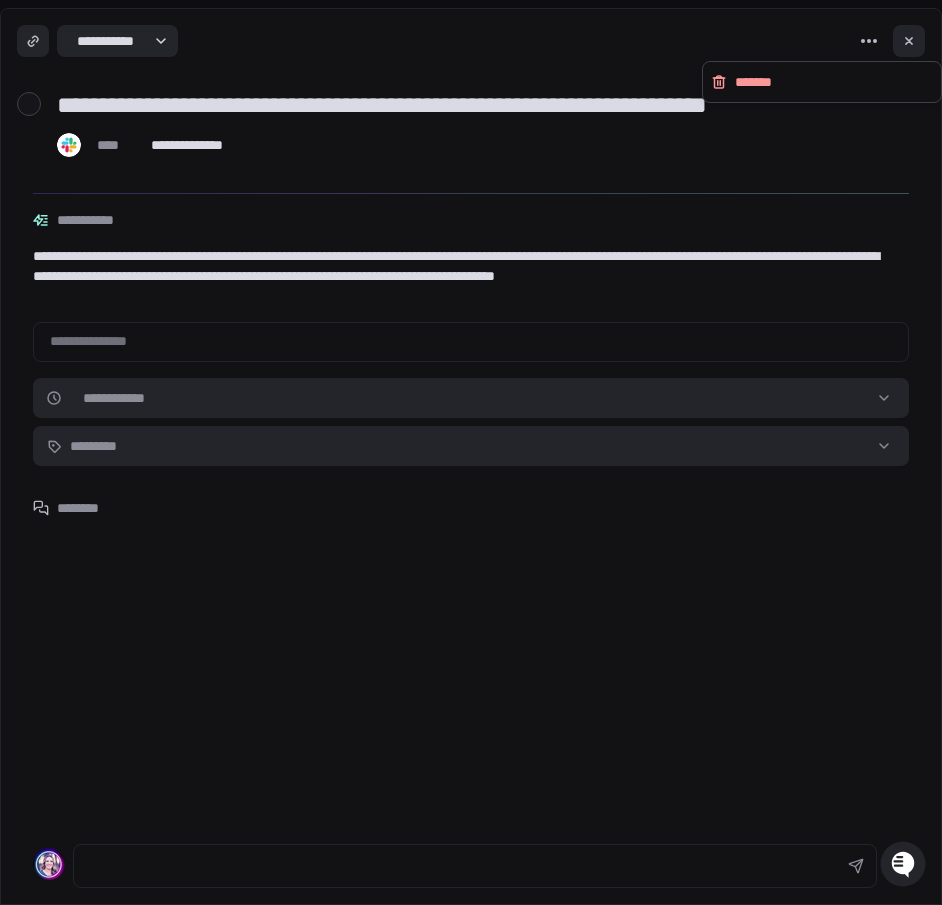 click on "*******" at bounding box center (822, 82) 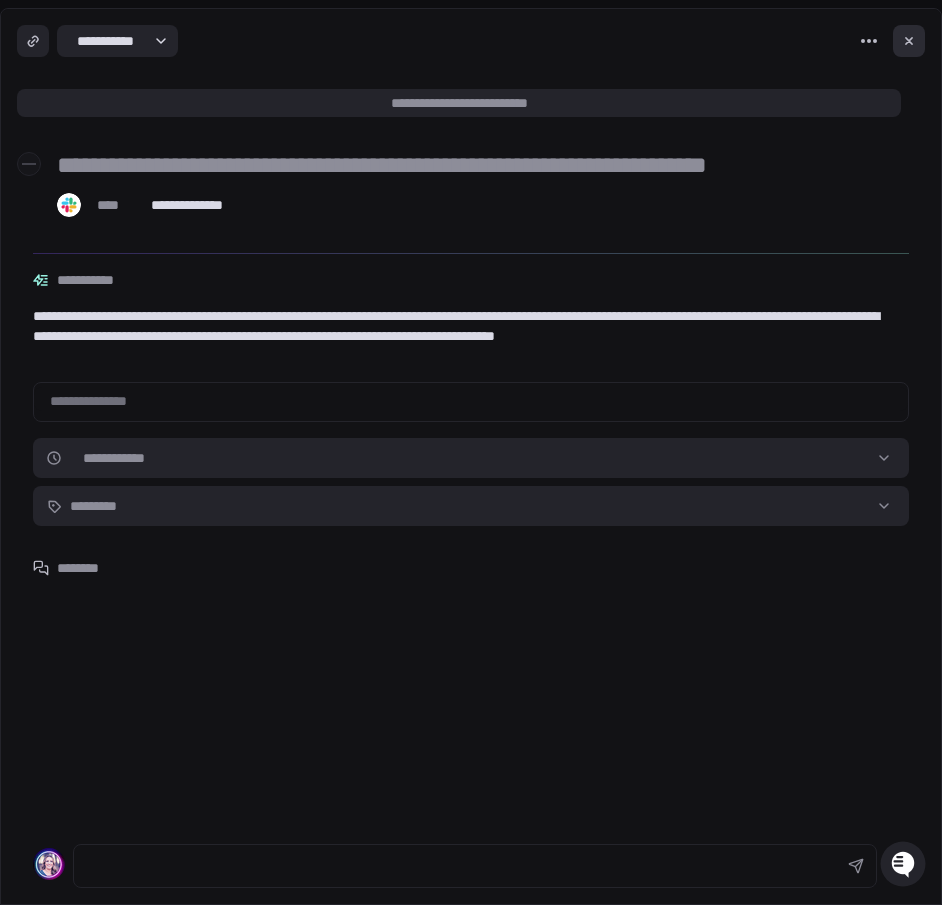 click at bounding box center (909, 41) 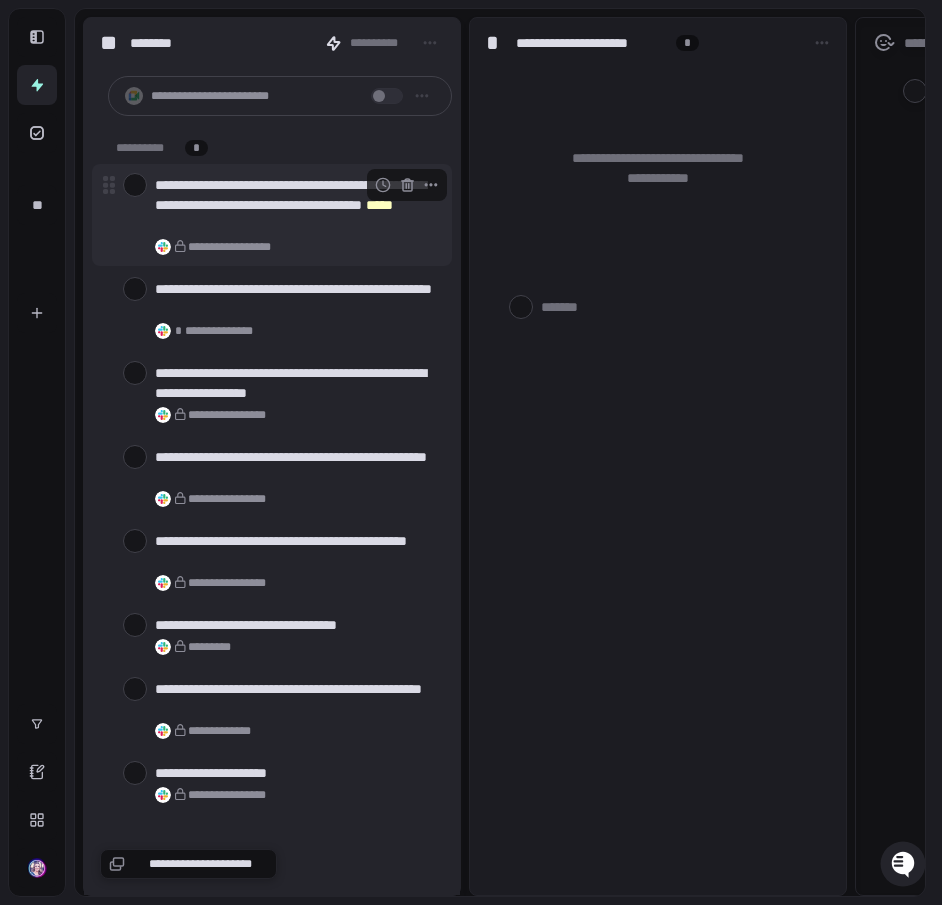 click at bounding box center [135, 185] 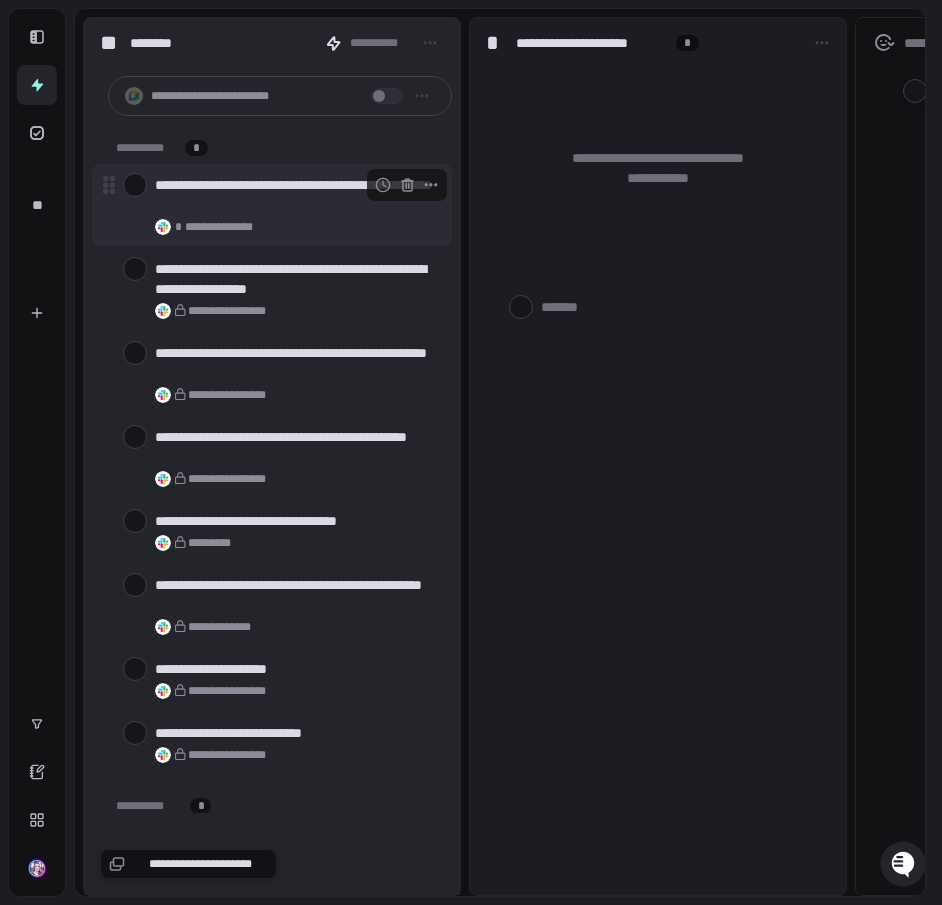 click at bounding box center [135, 185] 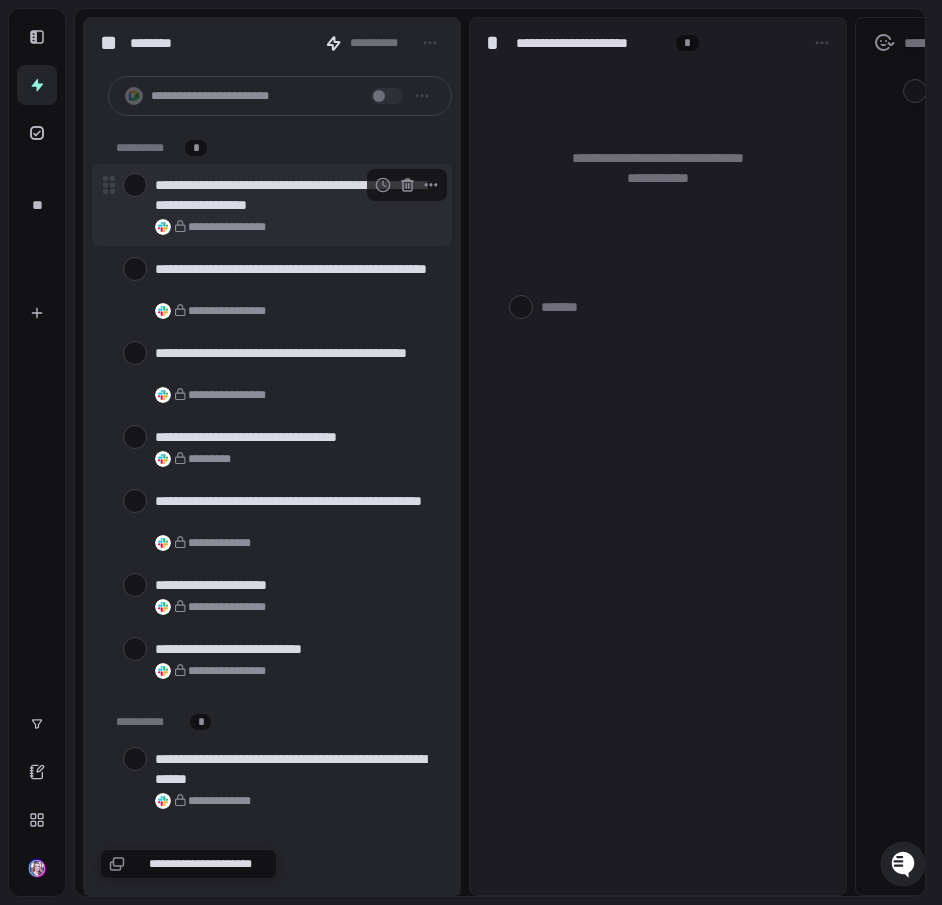click at bounding box center (135, 185) 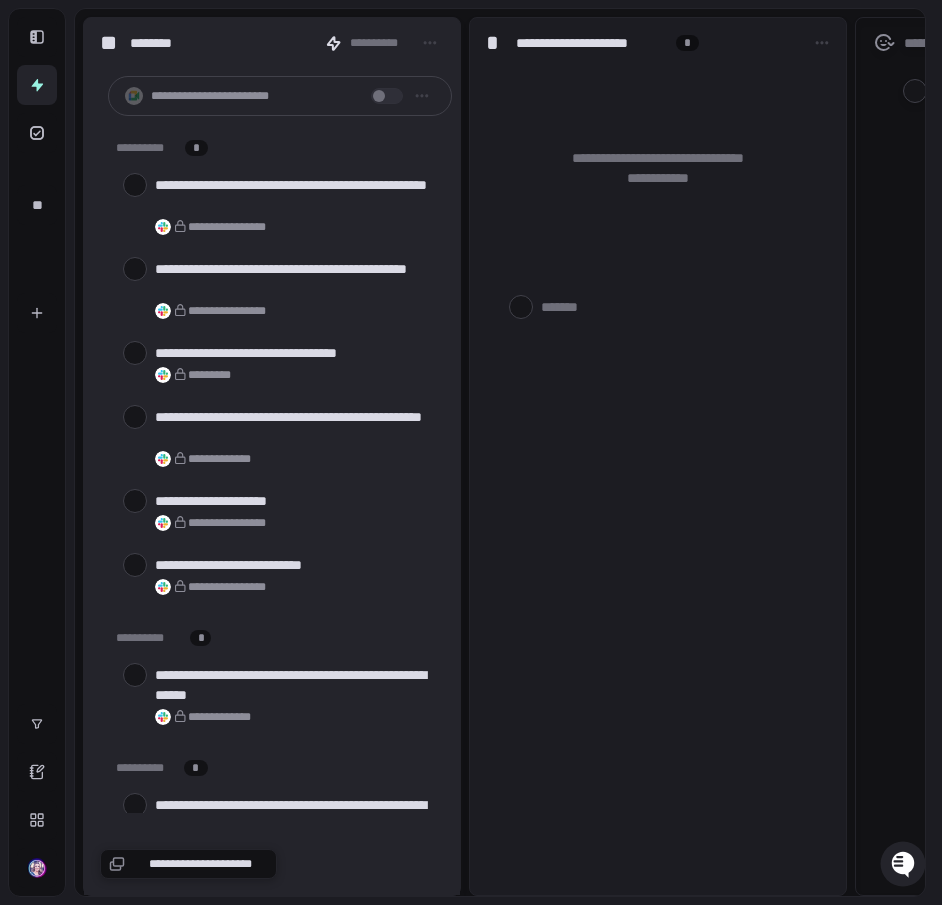 click at bounding box center (135, 185) 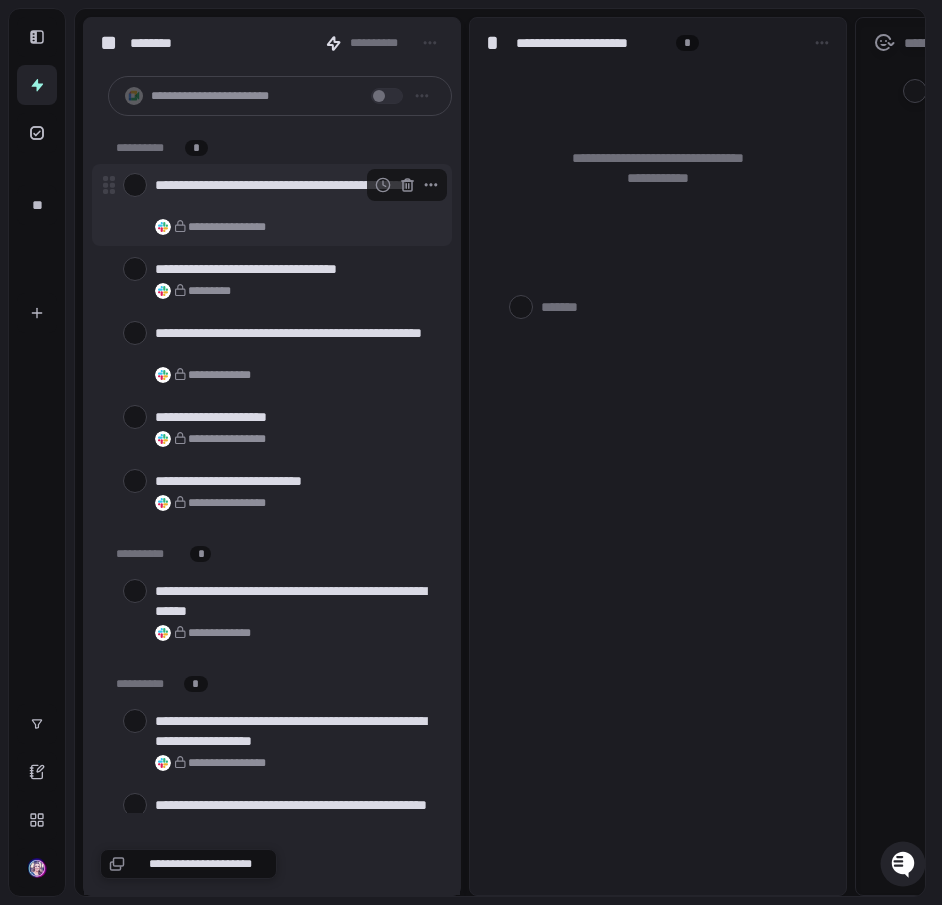 click at bounding box center (135, 185) 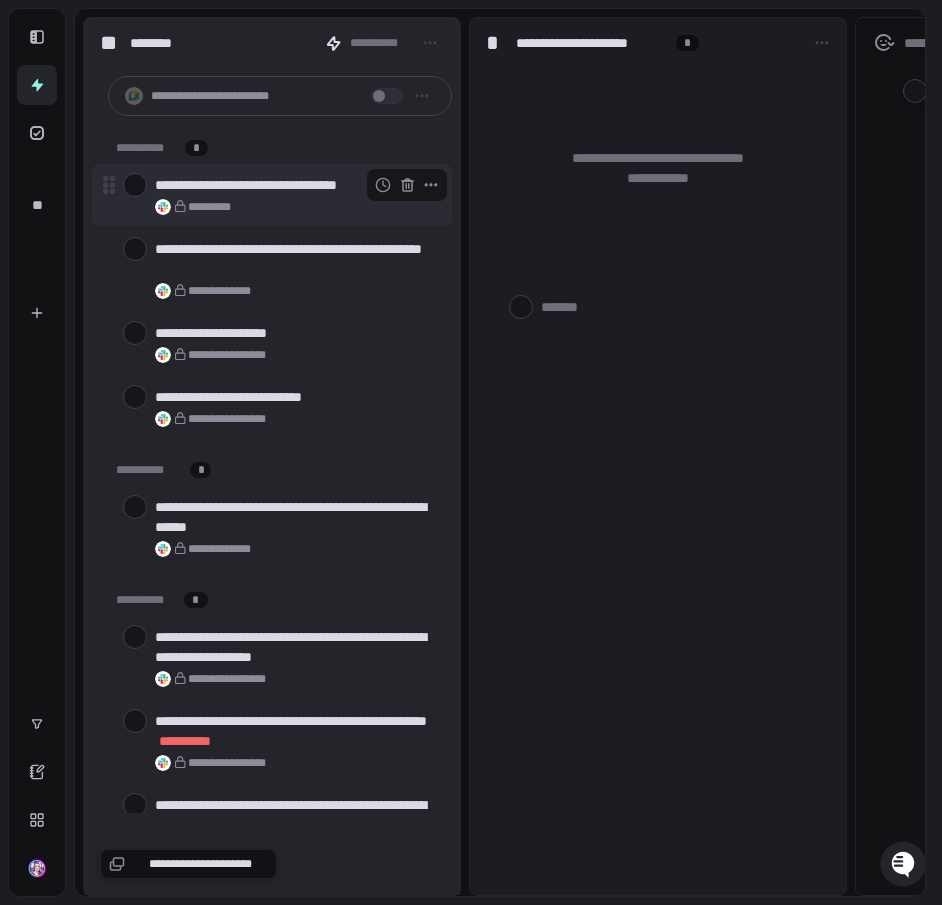 click at bounding box center [135, 185] 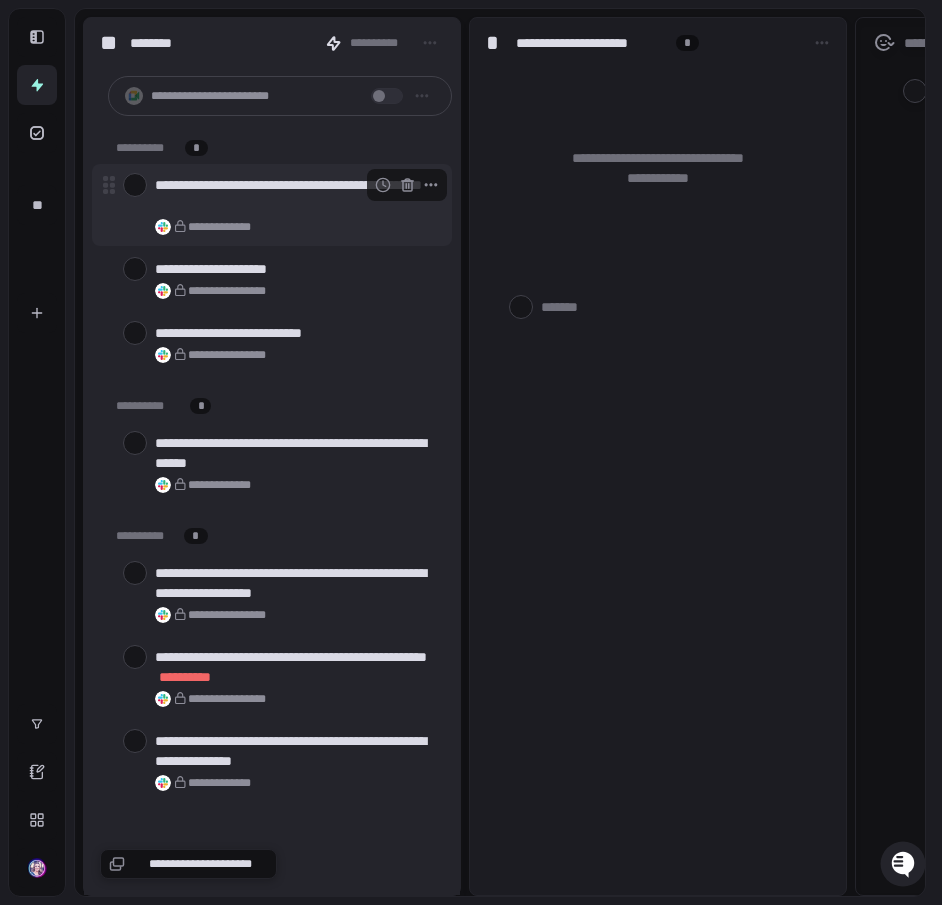click at bounding box center (135, 185) 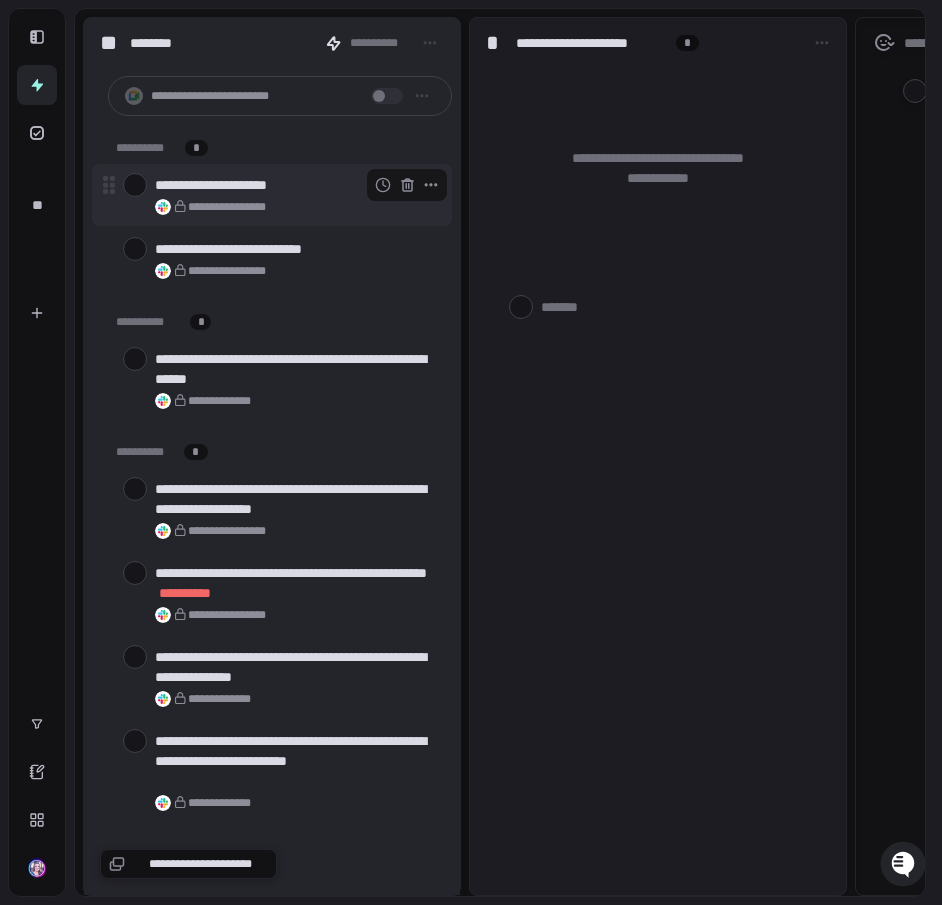 click at bounding box center [135, 185] 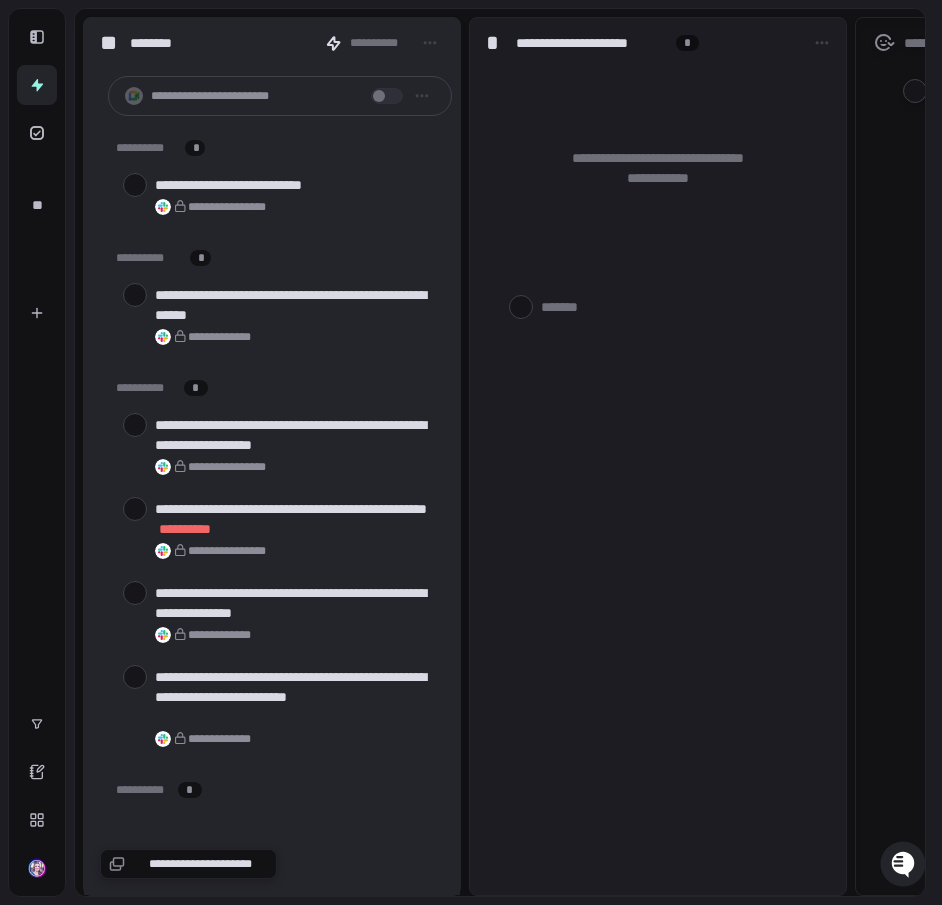 click at bounding box center [135, 185] 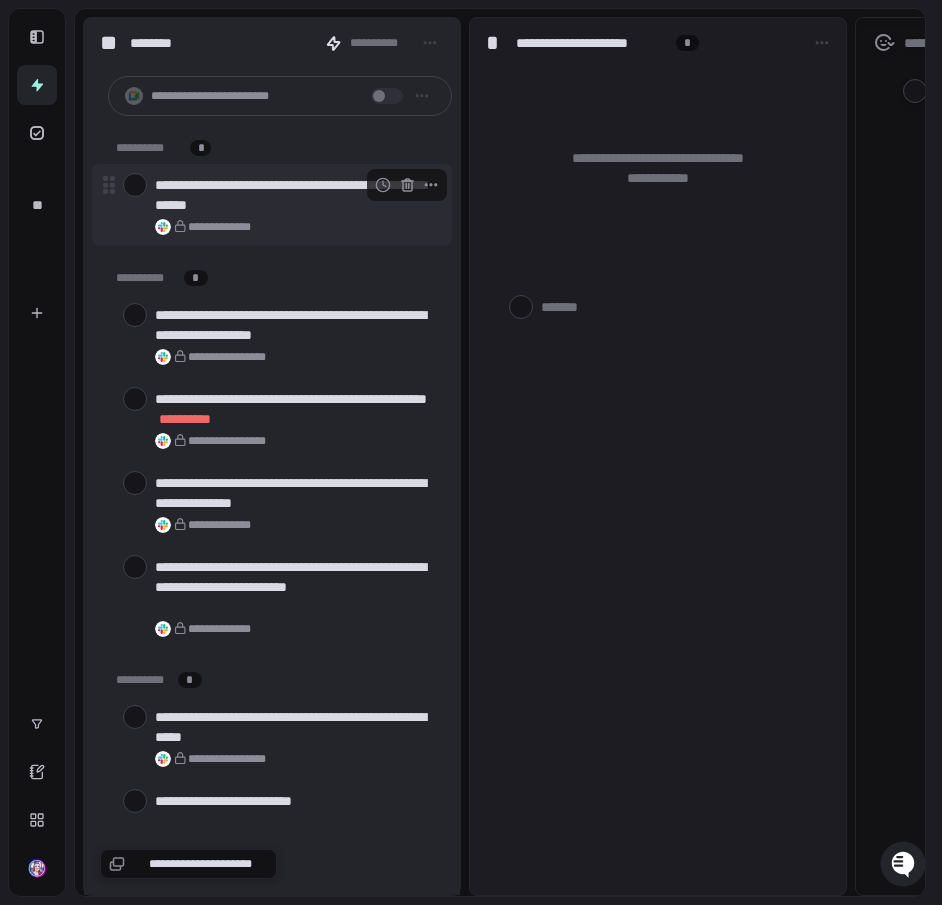 click on "**********" at bounding box center (295, 195) 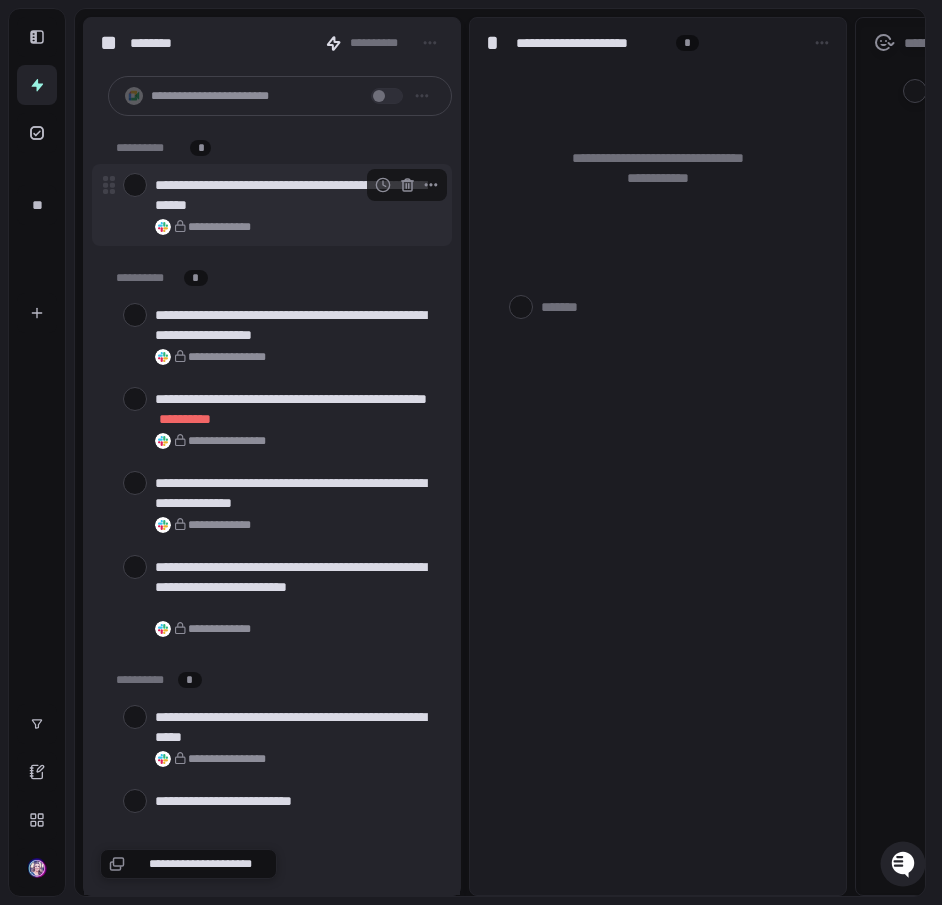 click at bounding box center [135, 185] 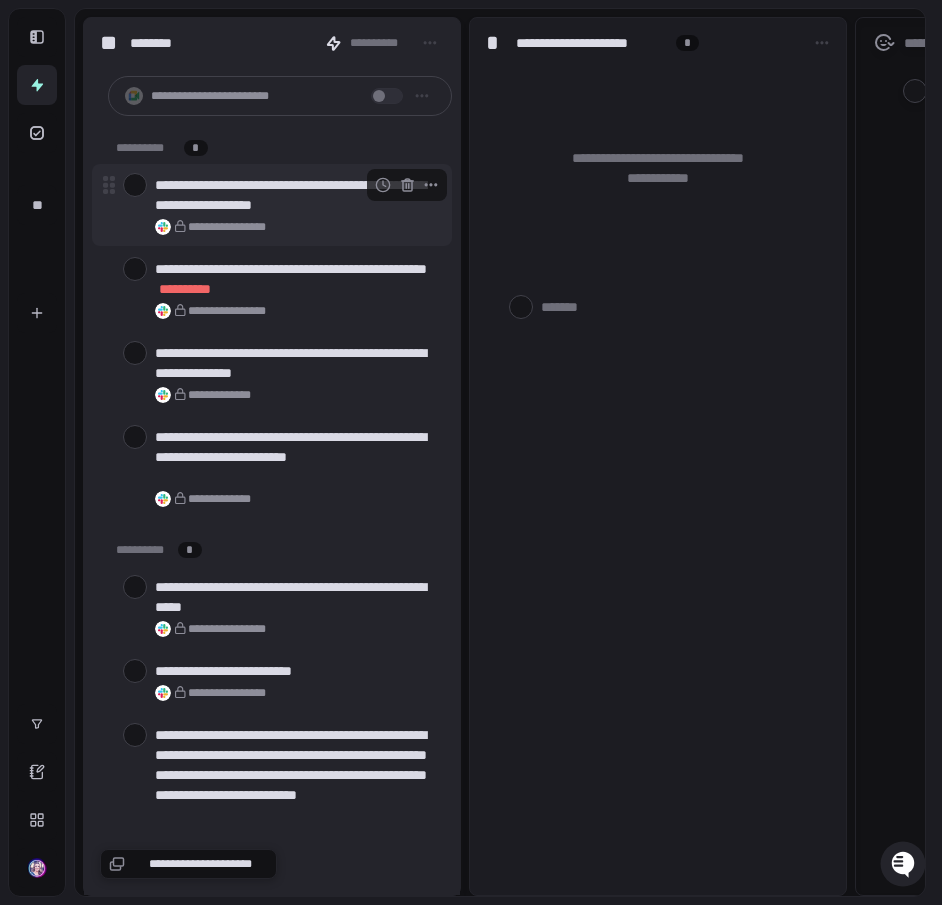 click at bounding box center [135, 185] 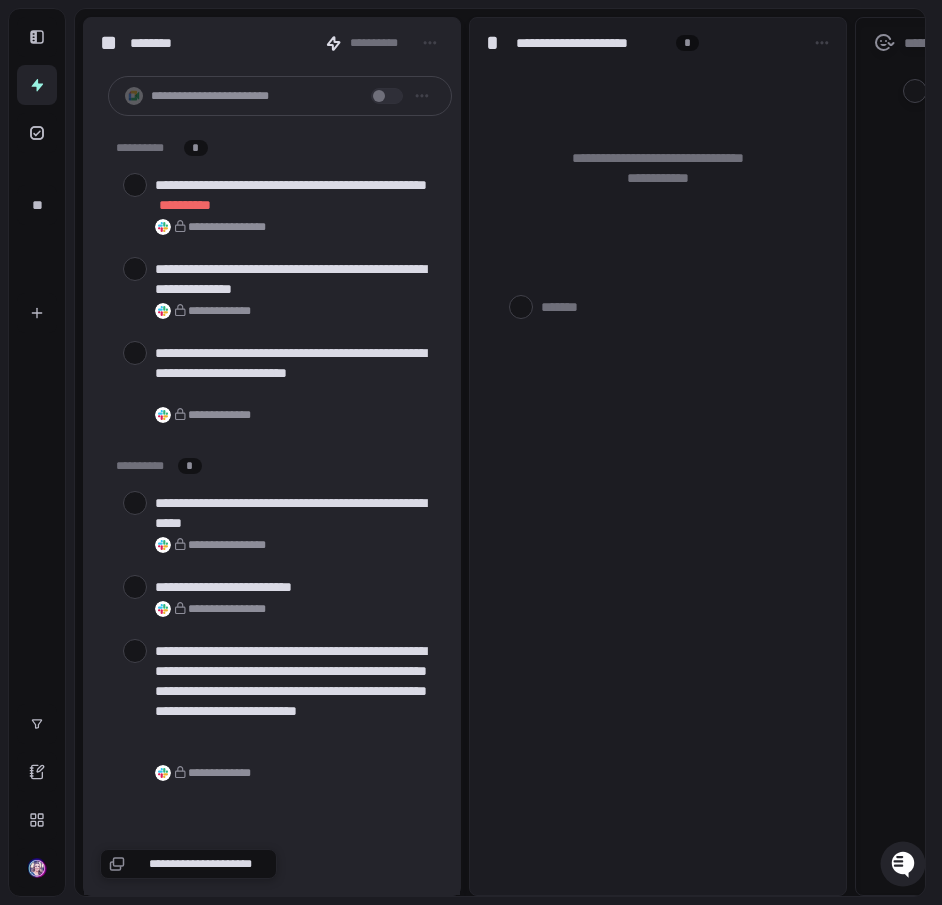 click at bounding box center (135, 185) 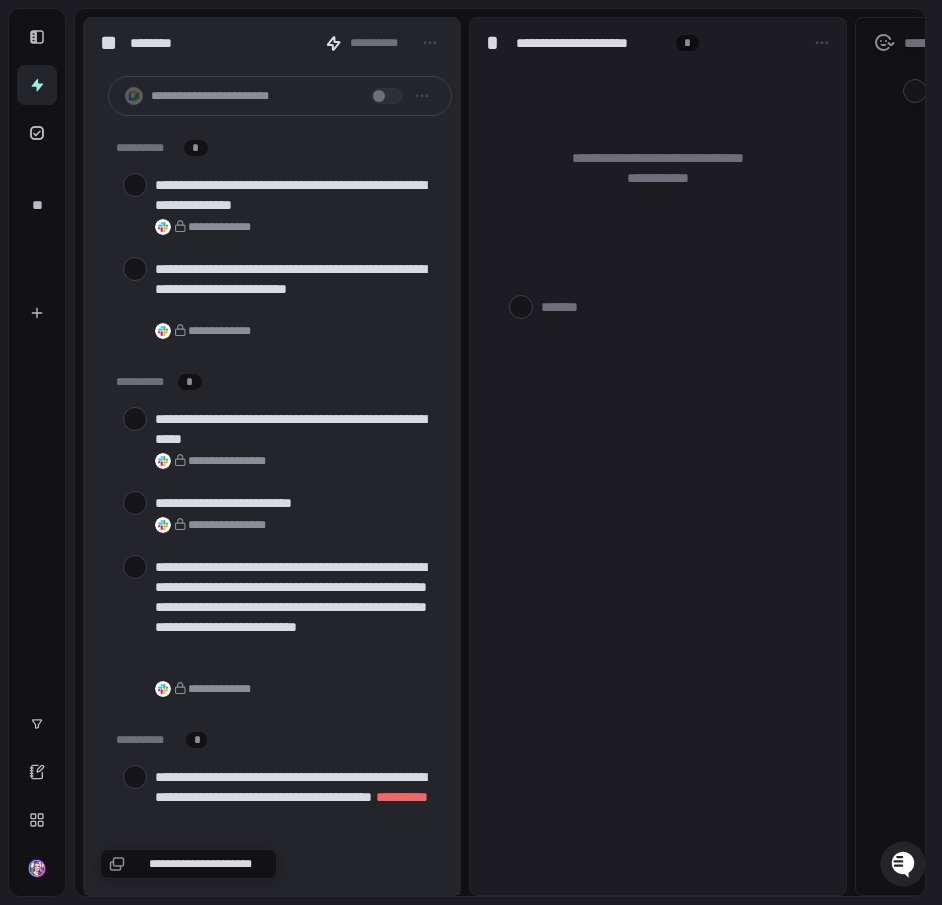 click at bounding box center (135, 185) 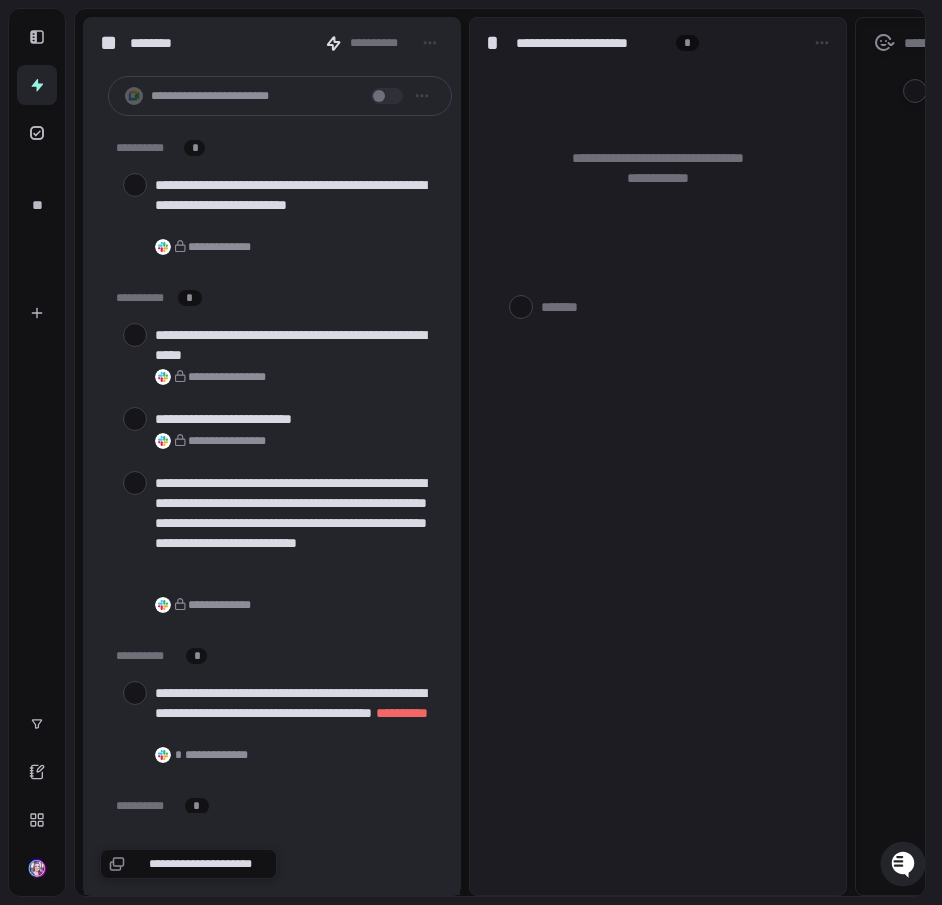 click at bounding box center [135, 185] 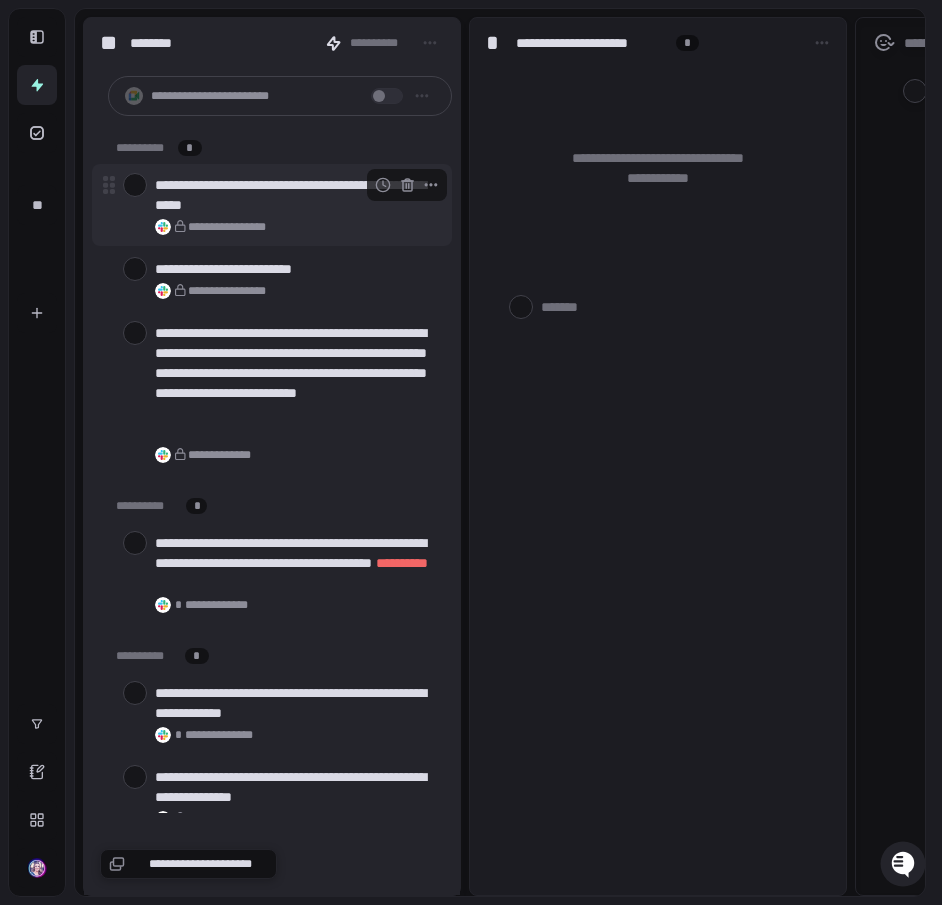 click at bounding box center (135, 185) 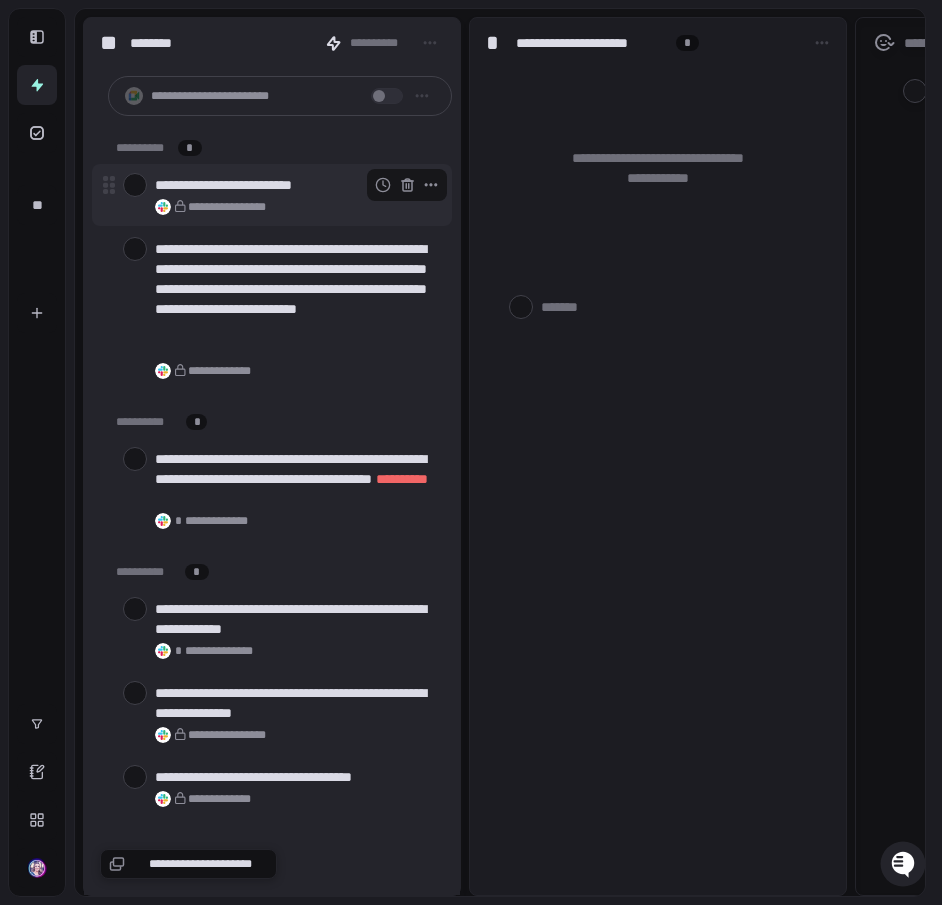 click at bounding box center [135, 185] 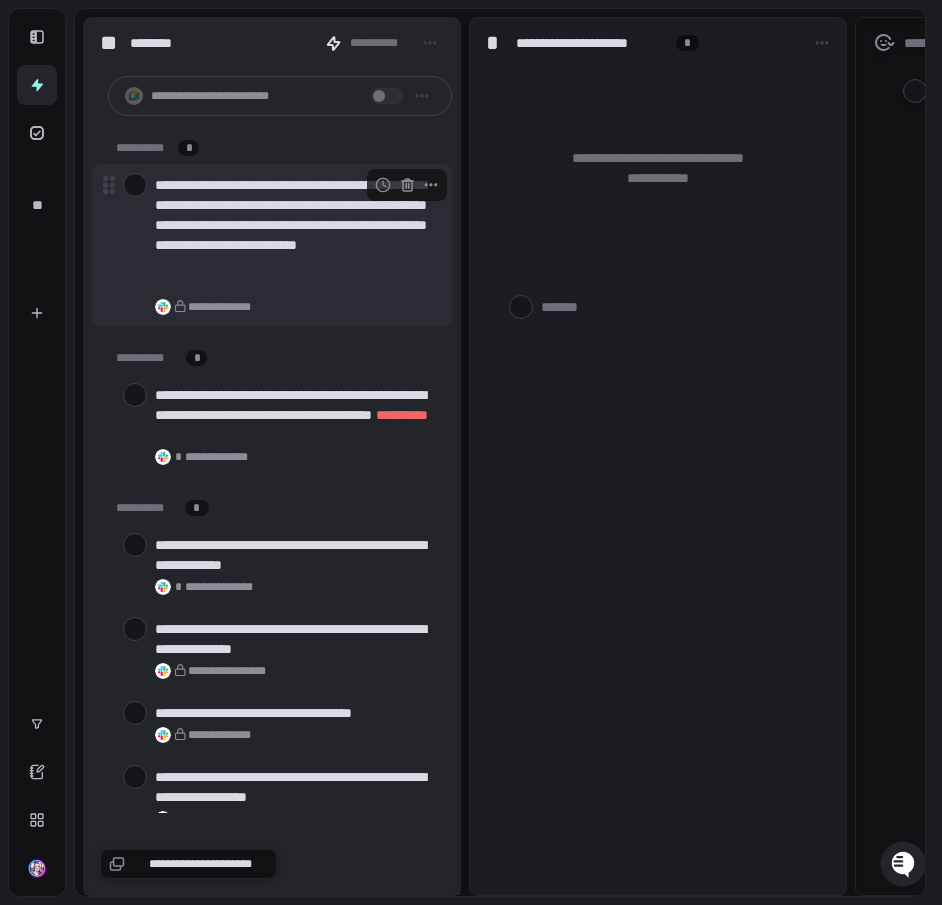 click on "**********" at bounding box center (295, 235) 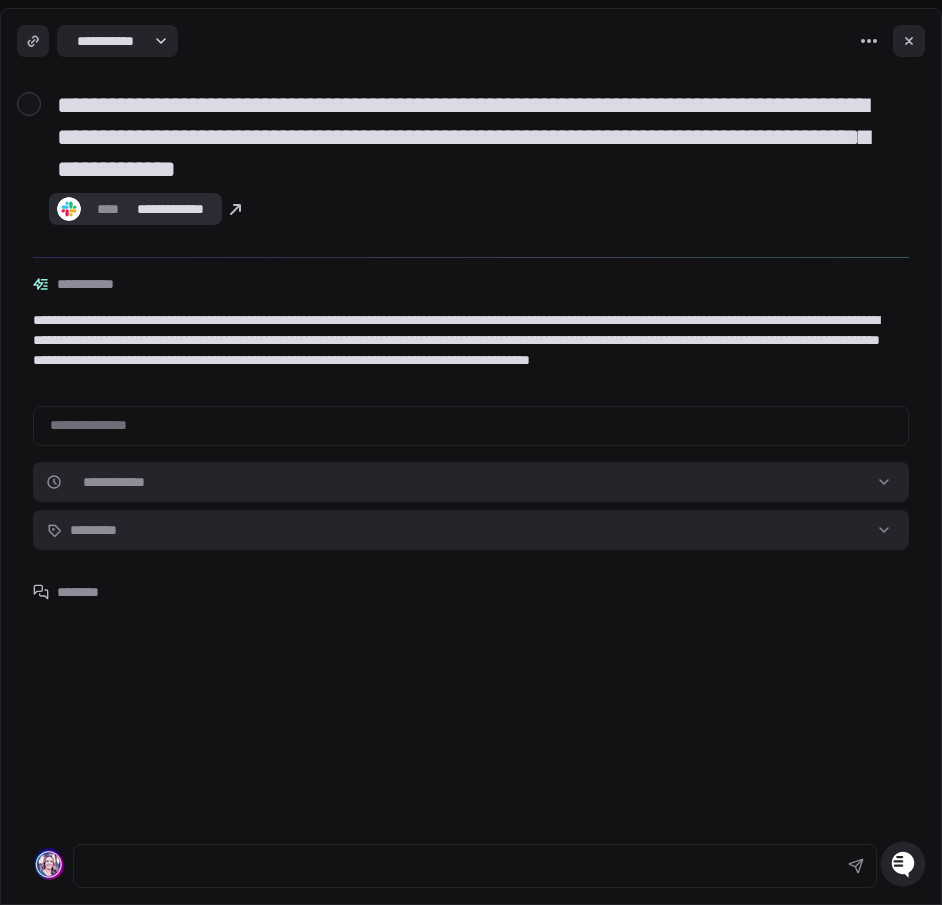 click on "**********" at bounding box center (170, 209) 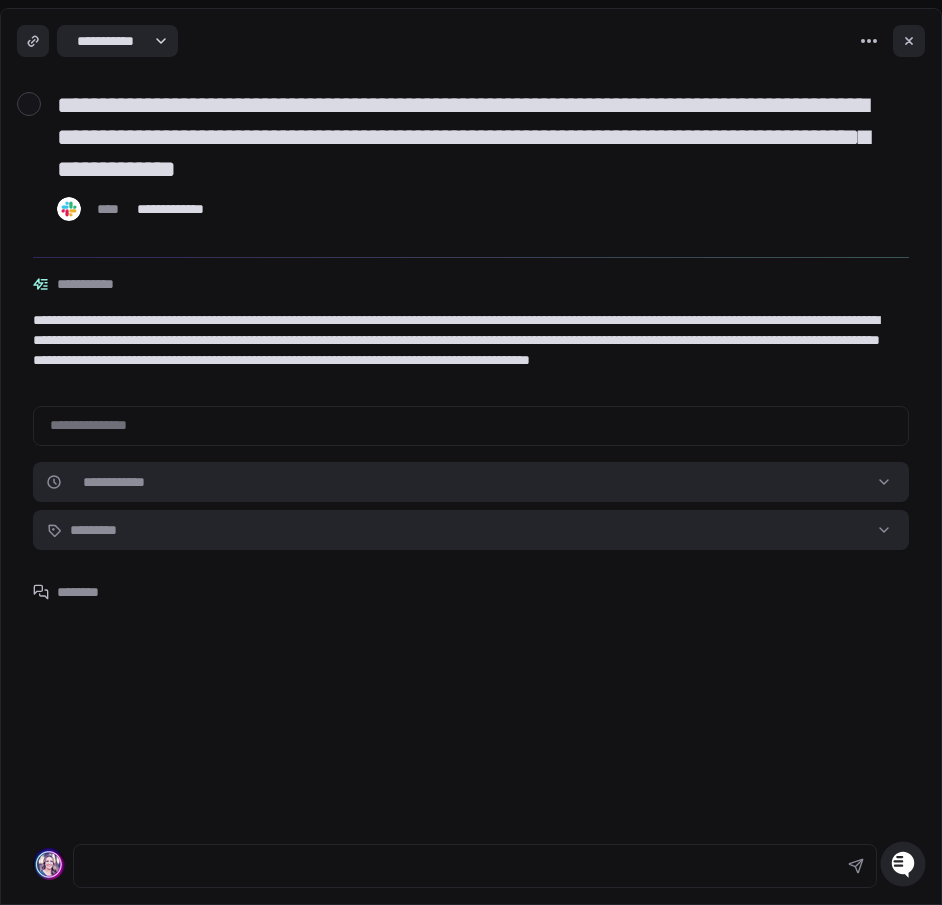type on "*" 